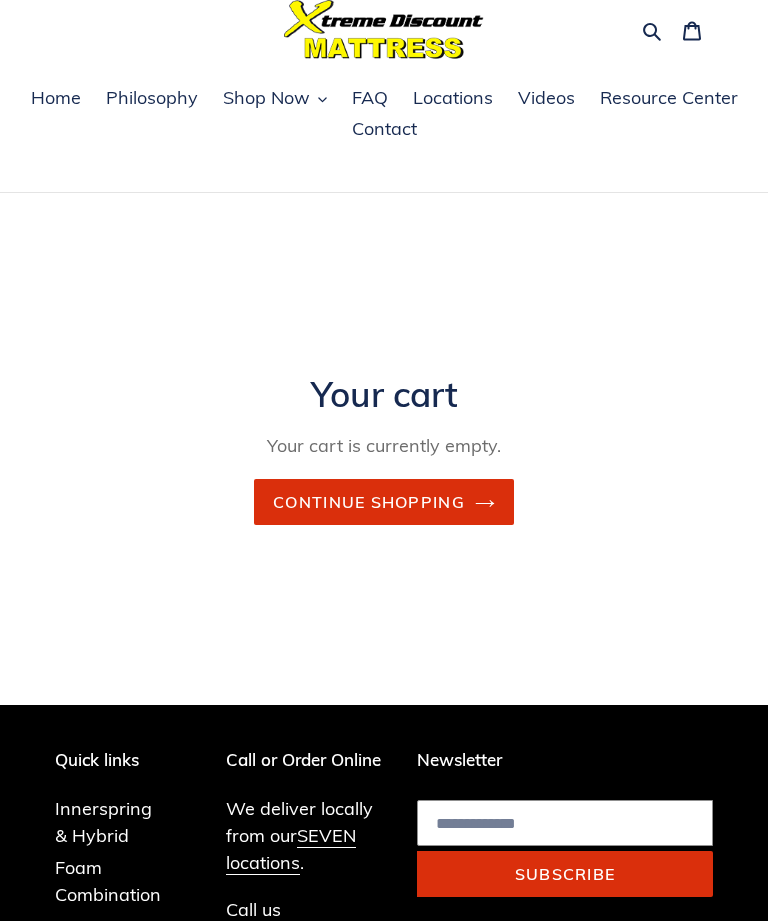 scroll, scrollTop: 0, scrollLeft: 0, axis: both 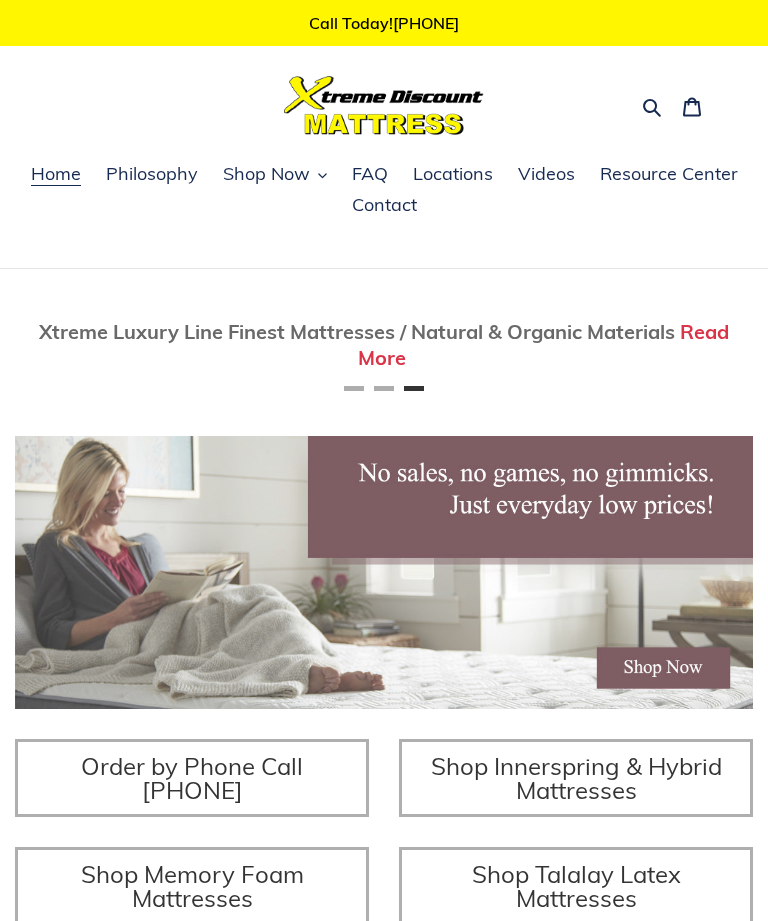 click at bounding box center (652, 107) 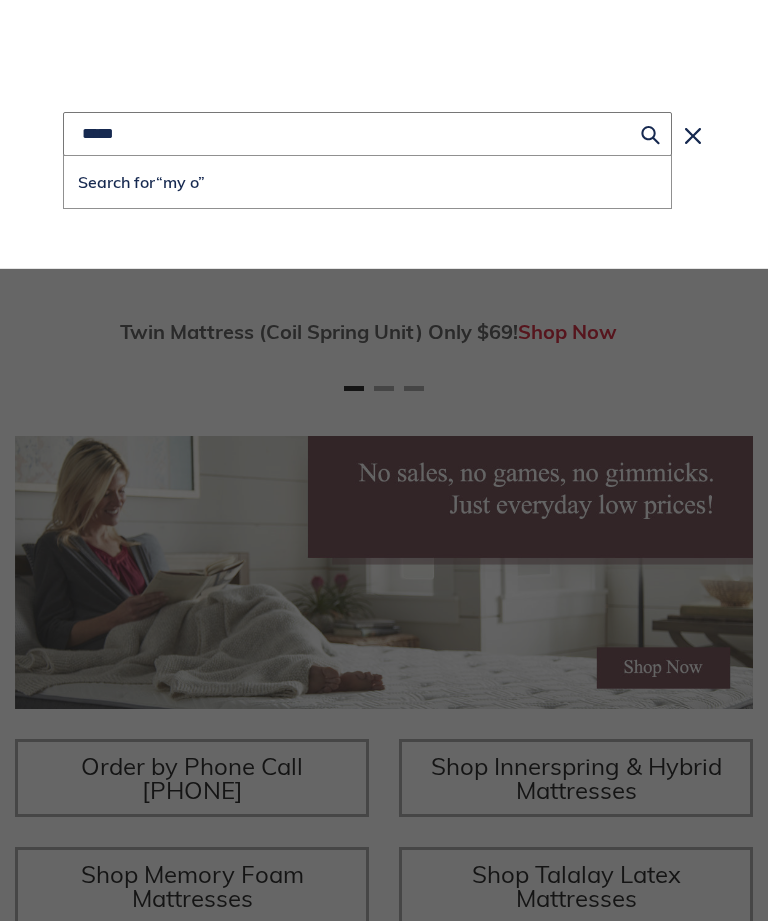 scroll, scrollTop: 0, scrollLeft: 0, axis: both 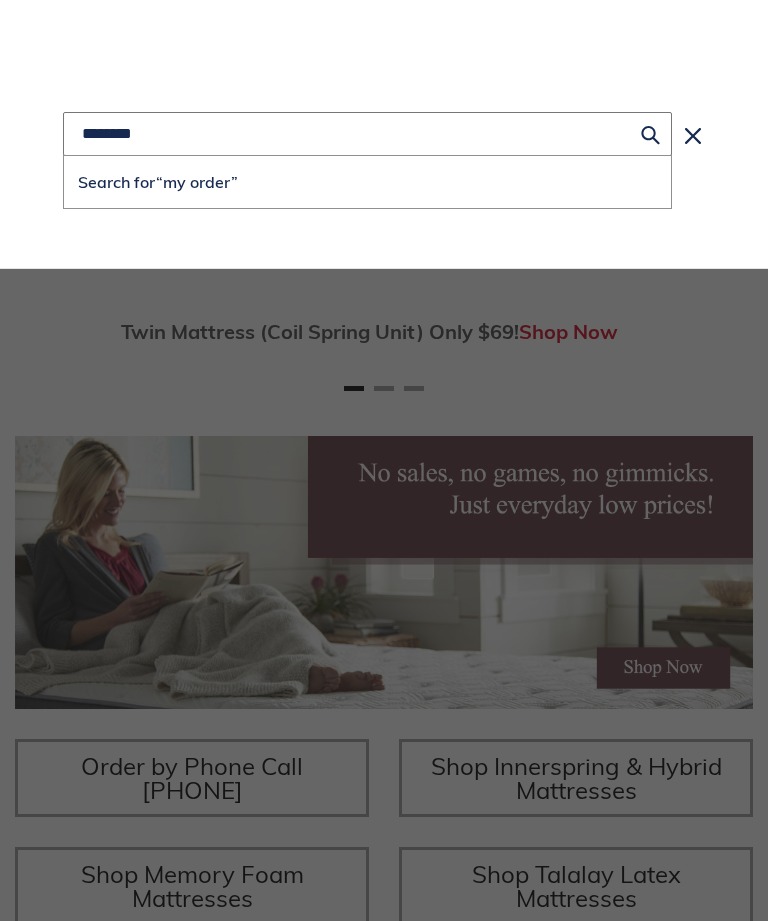 type on "********" 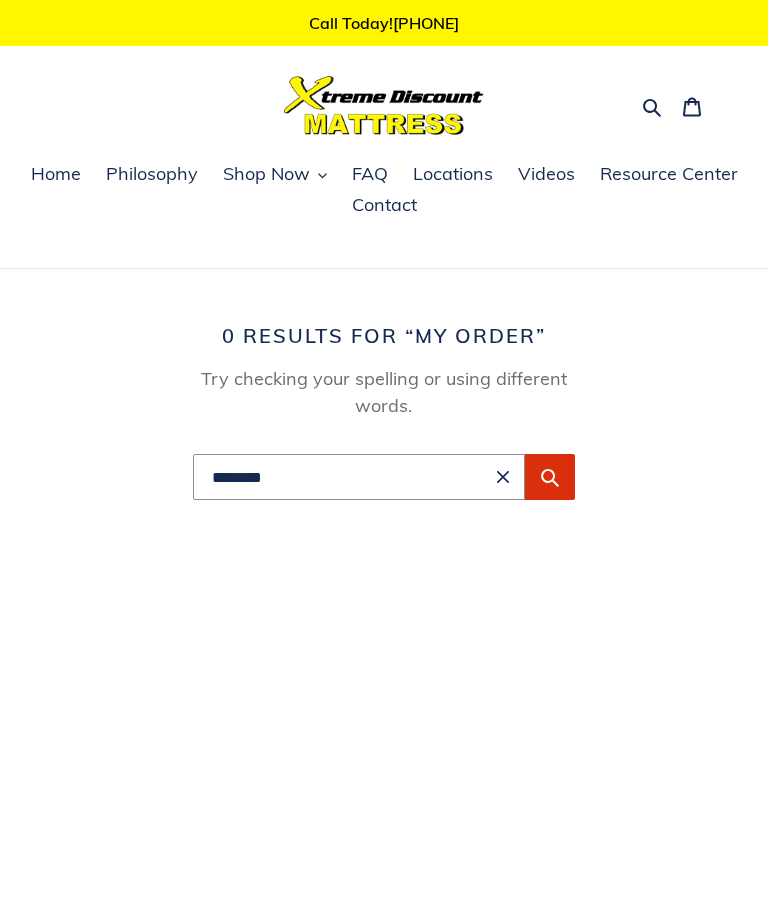 scroll, scrollTop: 0, scrollLeft: 0, axis: both 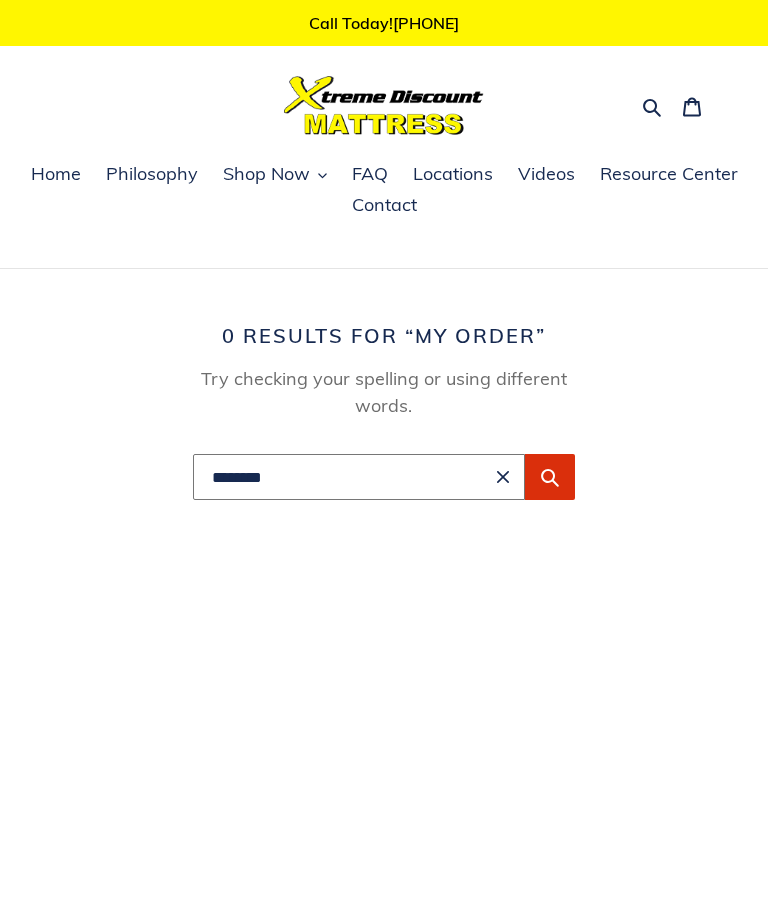 click on "********" at bounding box center (359, 477) 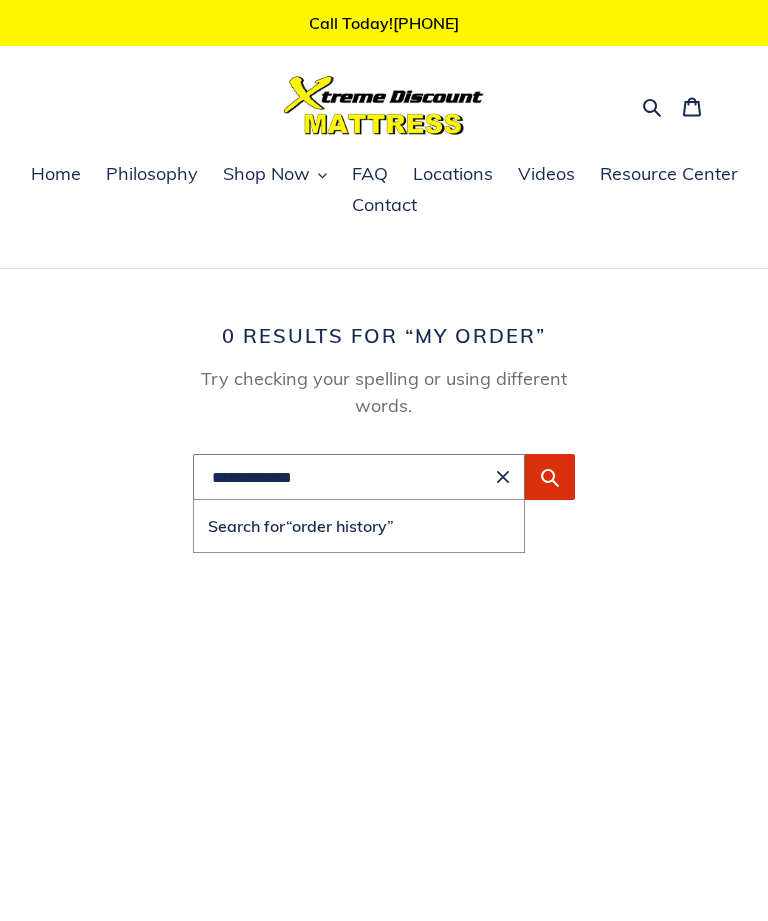 type on "**********" 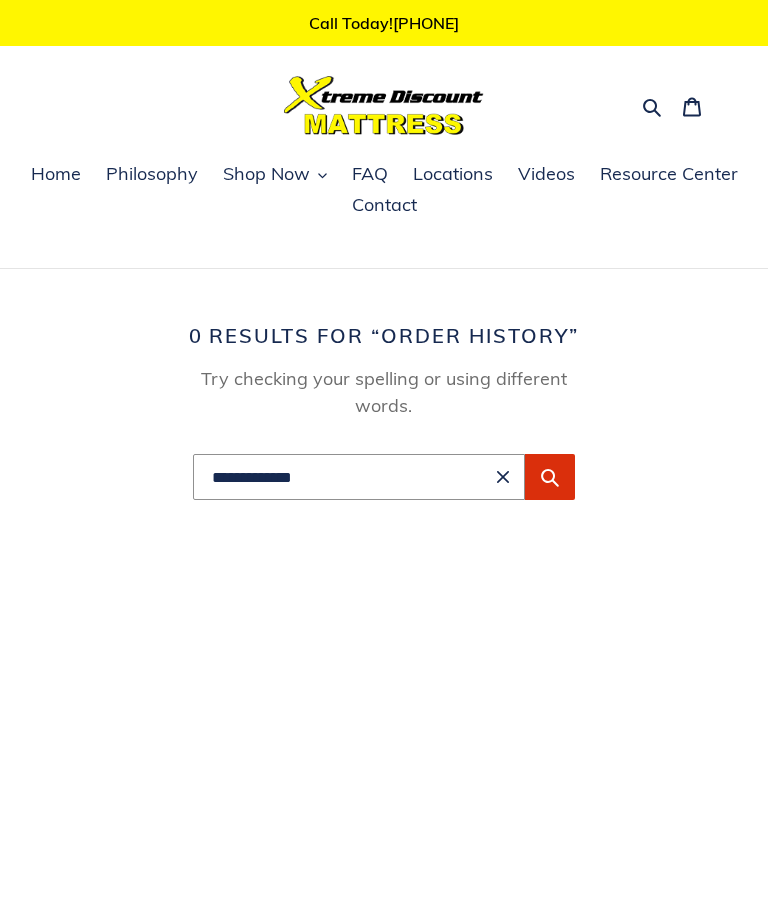 scroll, scrollTop: 0, scrollLeft: 0, axis: both 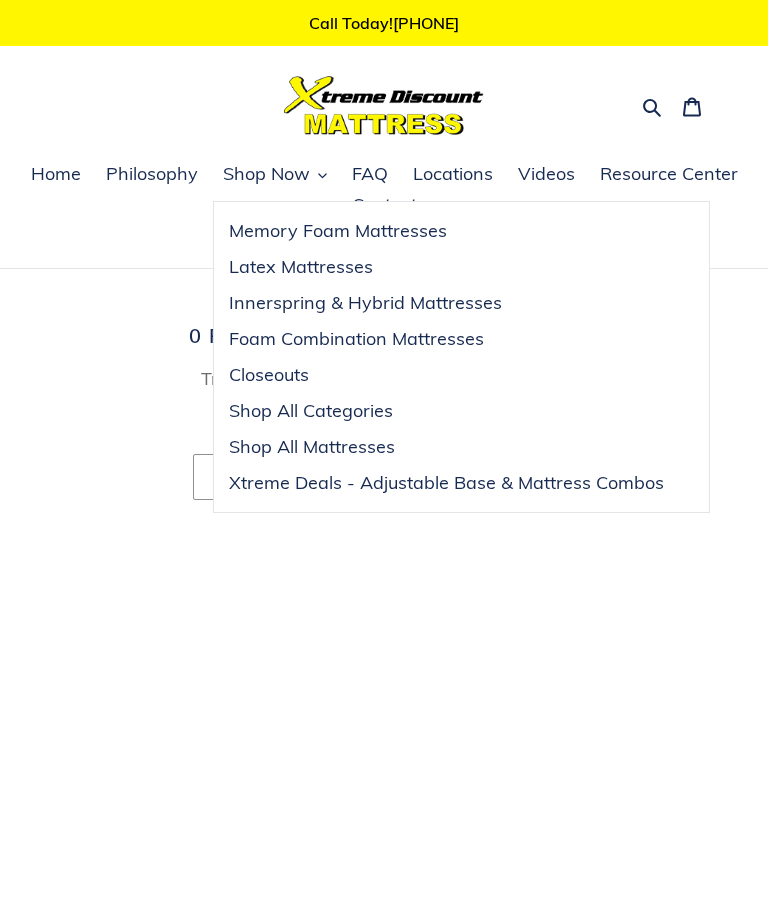 click on "FAQ" at bounding box center [370, 174] 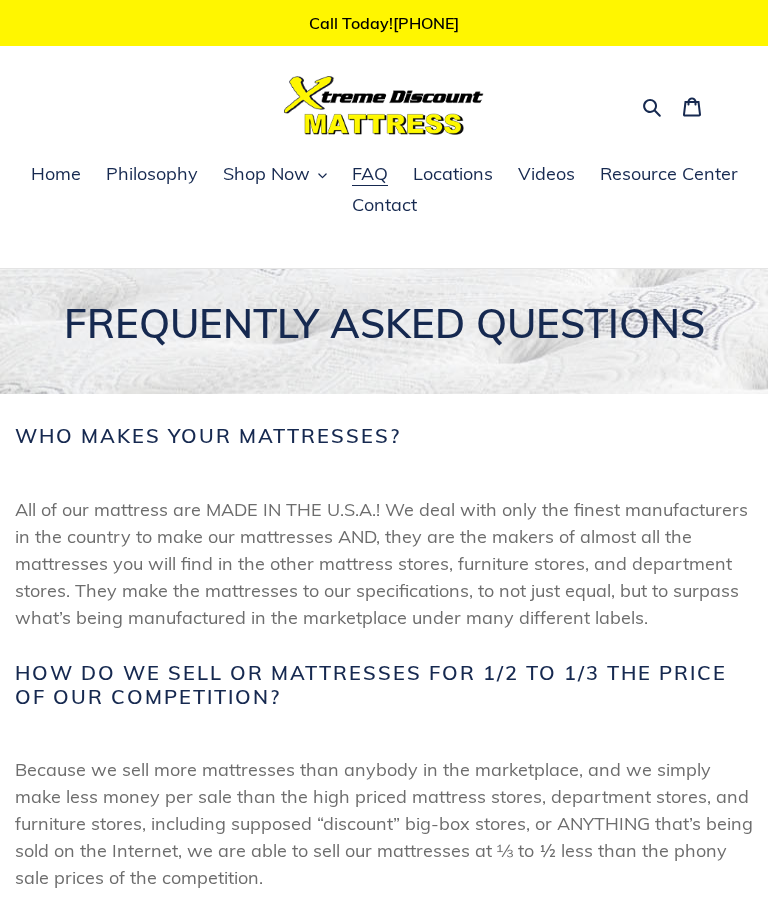 scroll, scrollTop: 0, scrollLeft: 0, axis: both 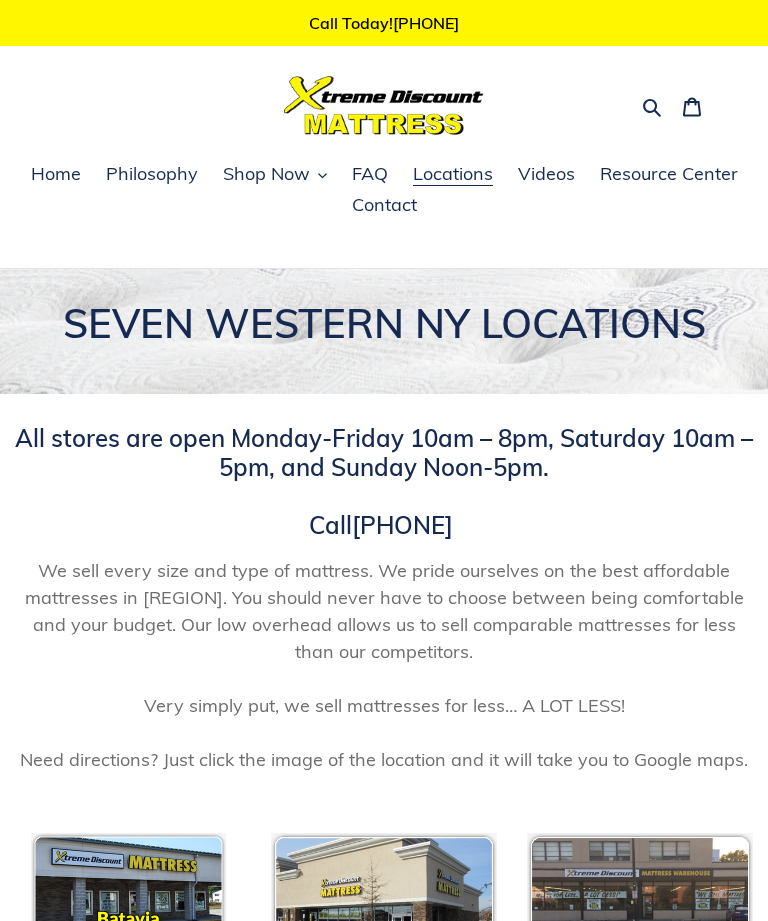 click on "Videos" at bounding box center [546, 174] 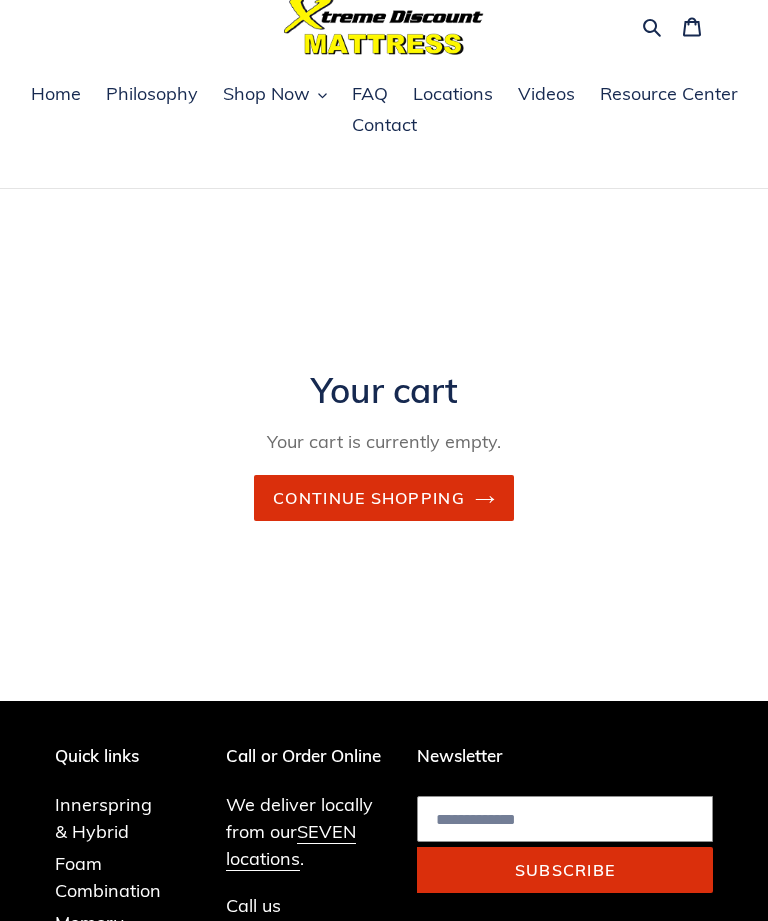 scroll, scrollTop: 0, scrollLeft: 0, axis: both 